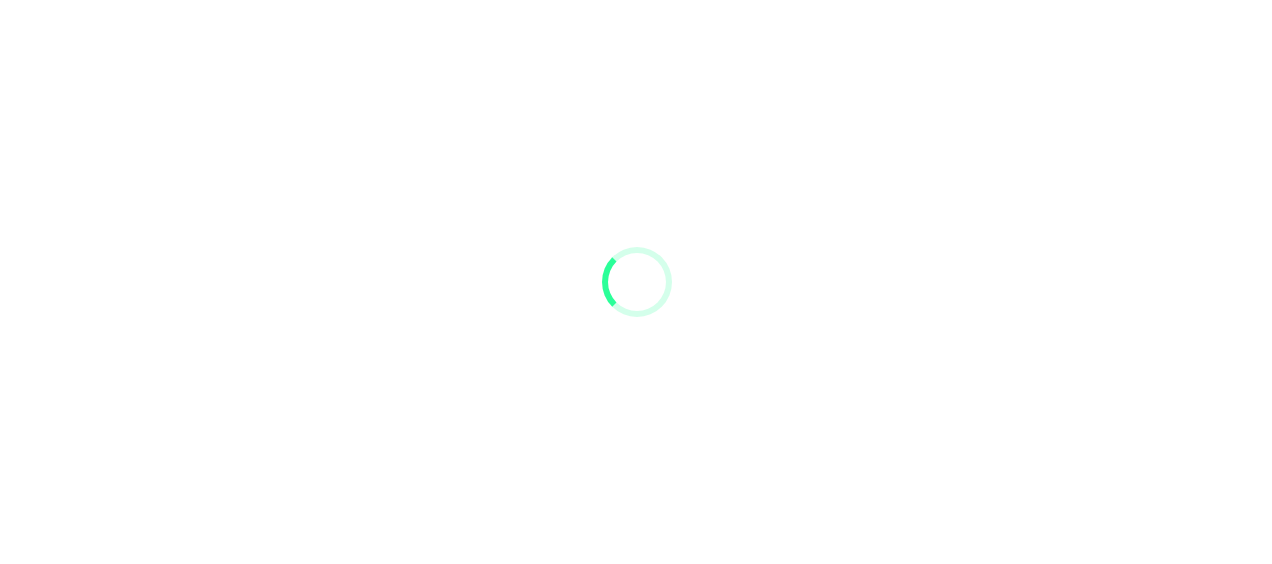 scroll, scrollTop: 0, scrollLeft: 0, axis: both 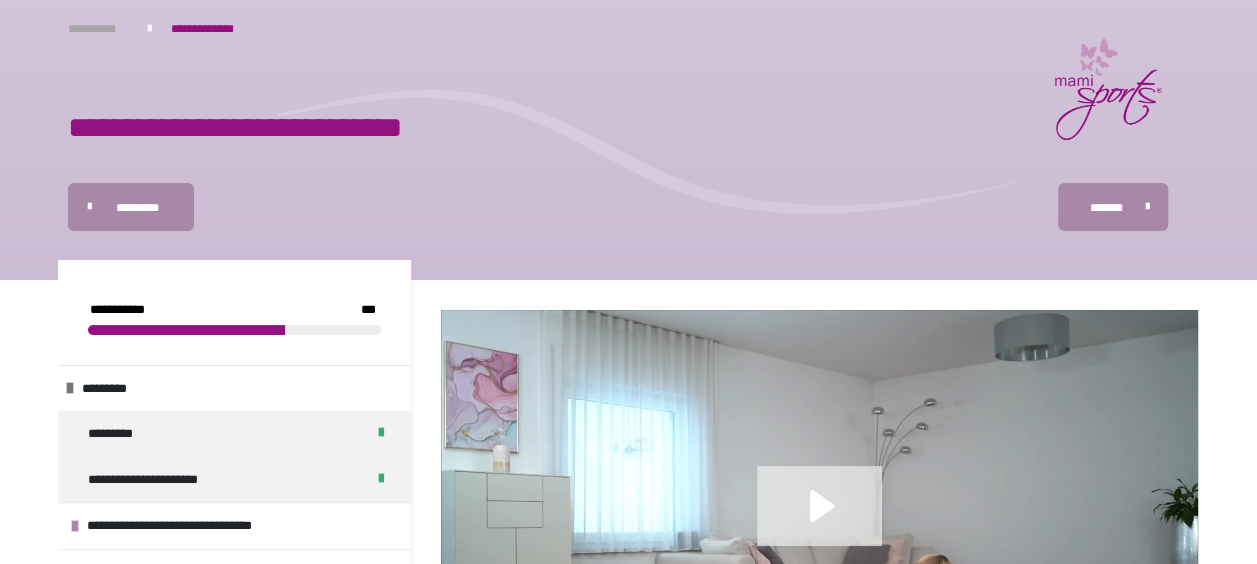 click on "**********" at bounding box center [97, 29] 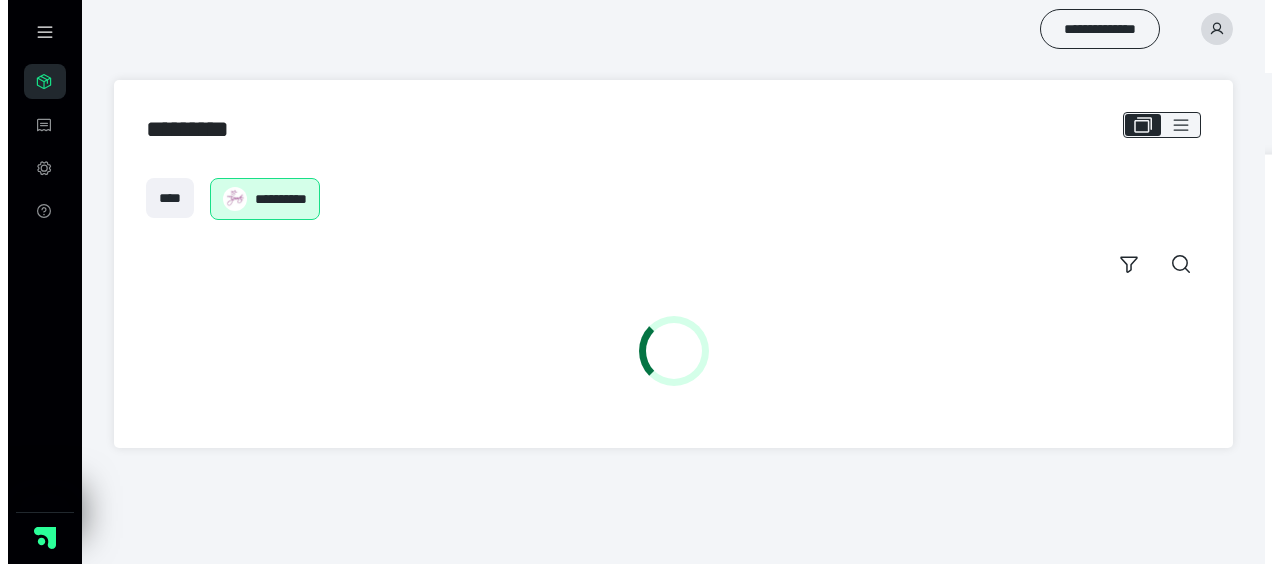 scroll, scrollTop: 0, scrollLeft: 0, axis: both 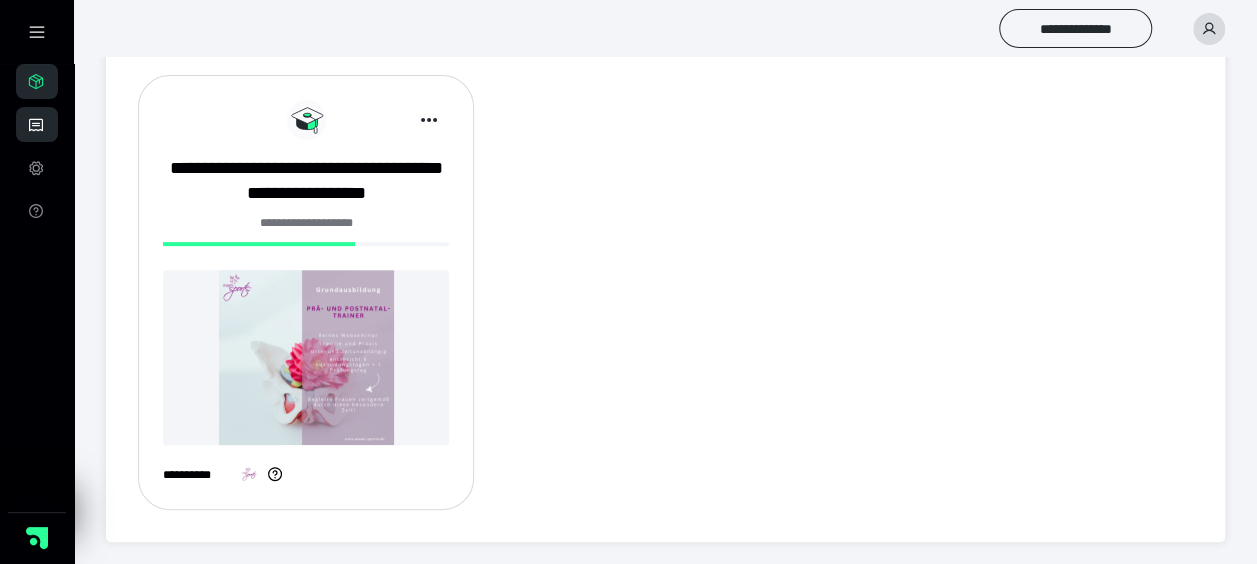 click 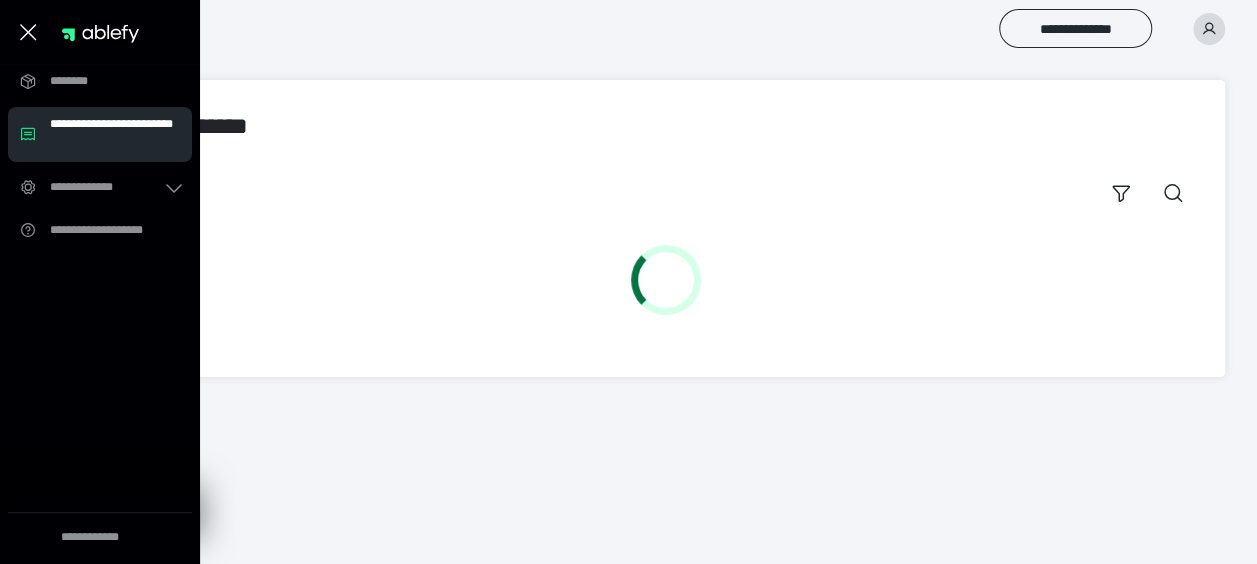 scroll, scrollTop: 0, scrollLeft: 0, axis: both 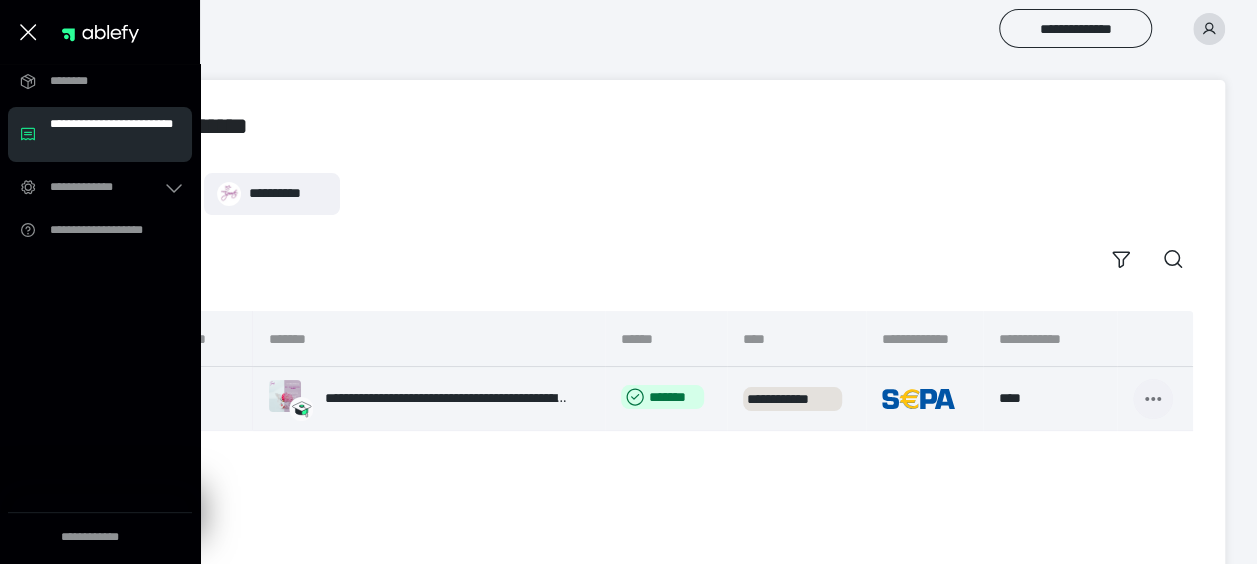 click 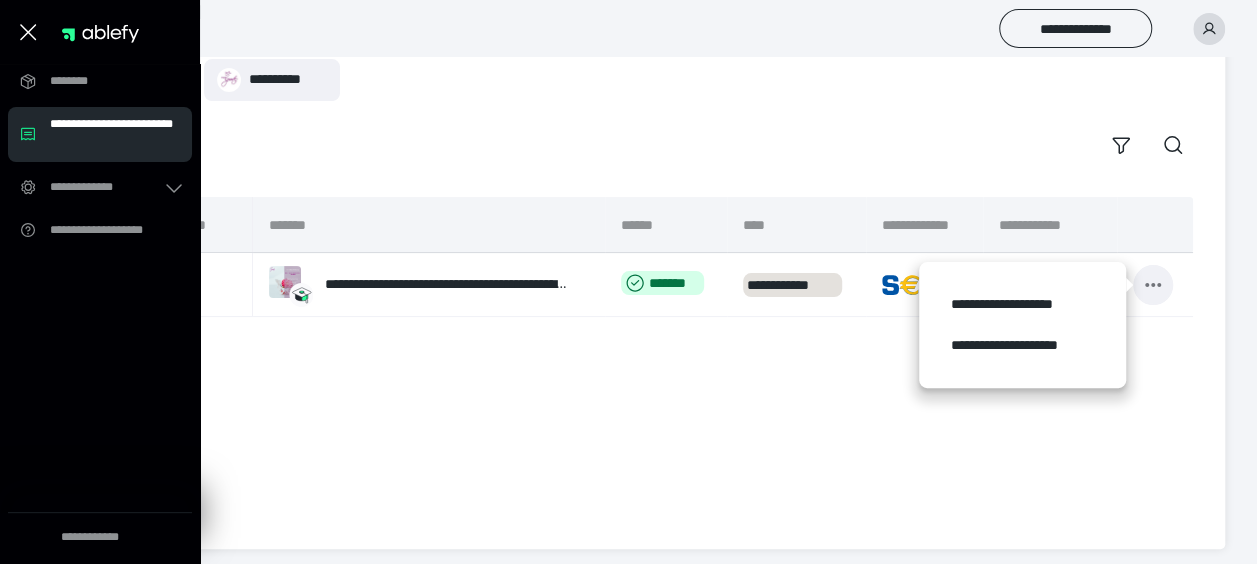 scroll, scrollTop: 121, scrollLeft: 0, axis: vertical 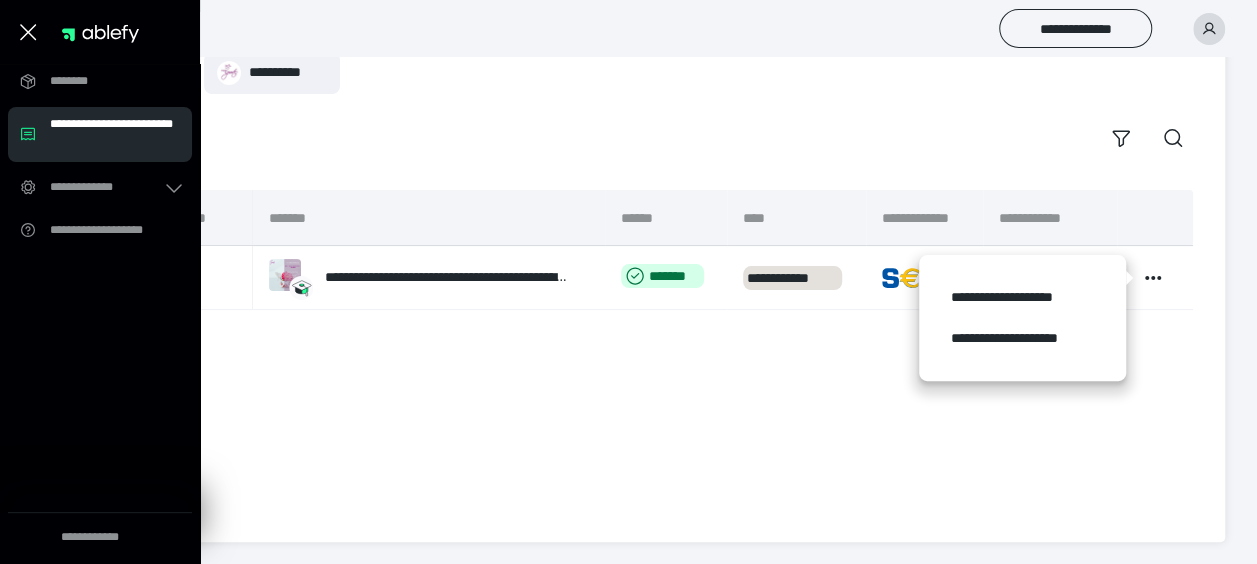 click on "**********" at bounding box center (665, 350) 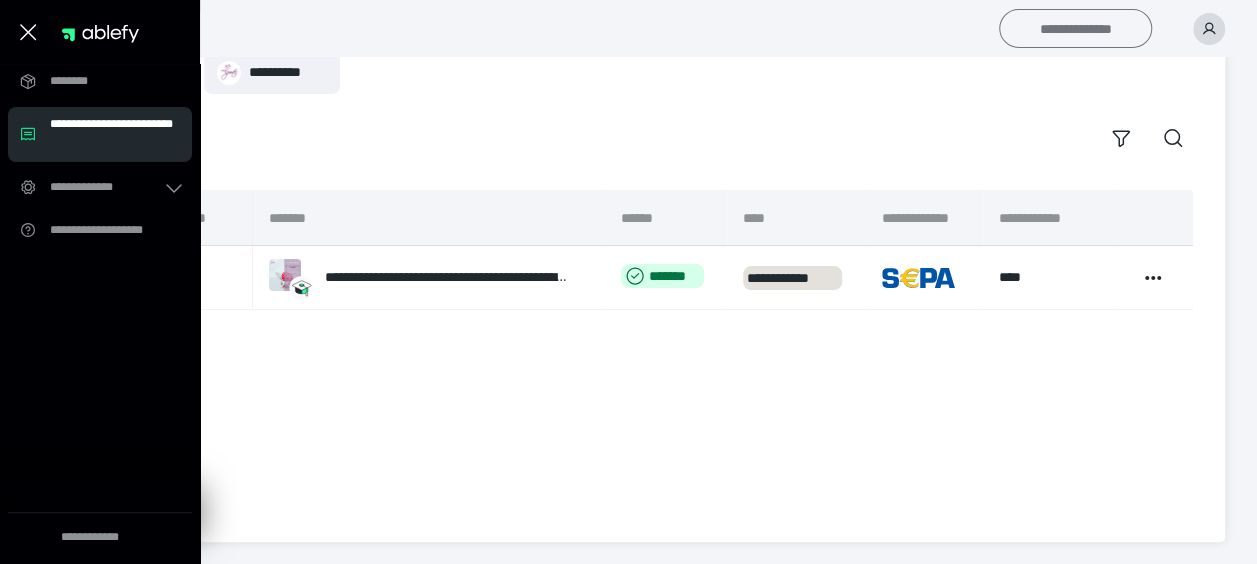 click on "**********" at bounding box center [1075, 28] 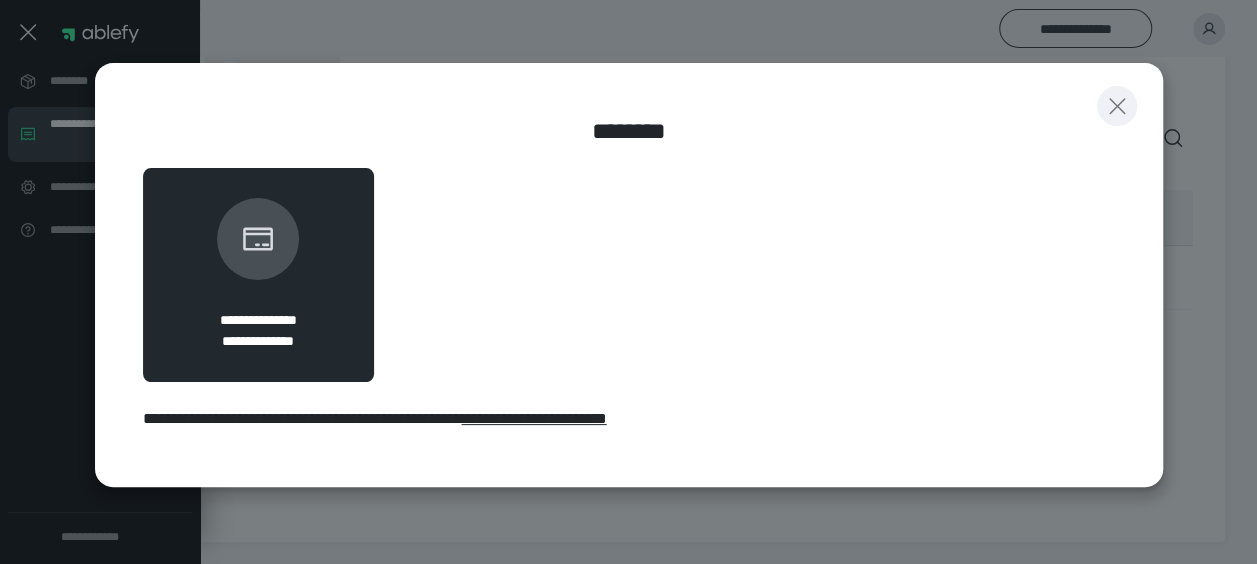 click 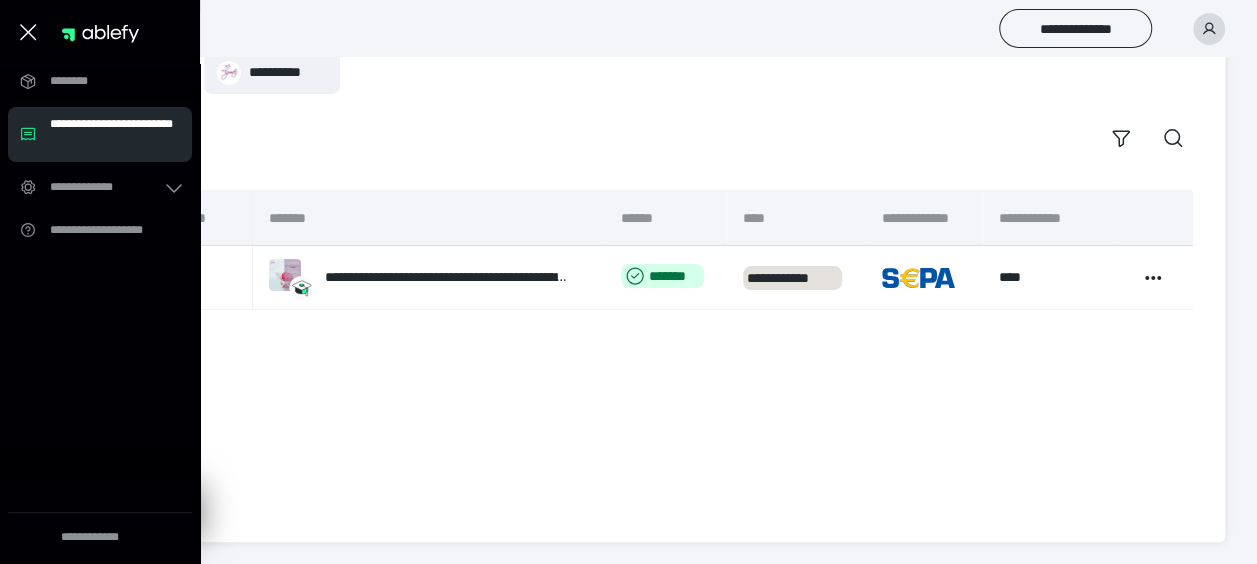 click 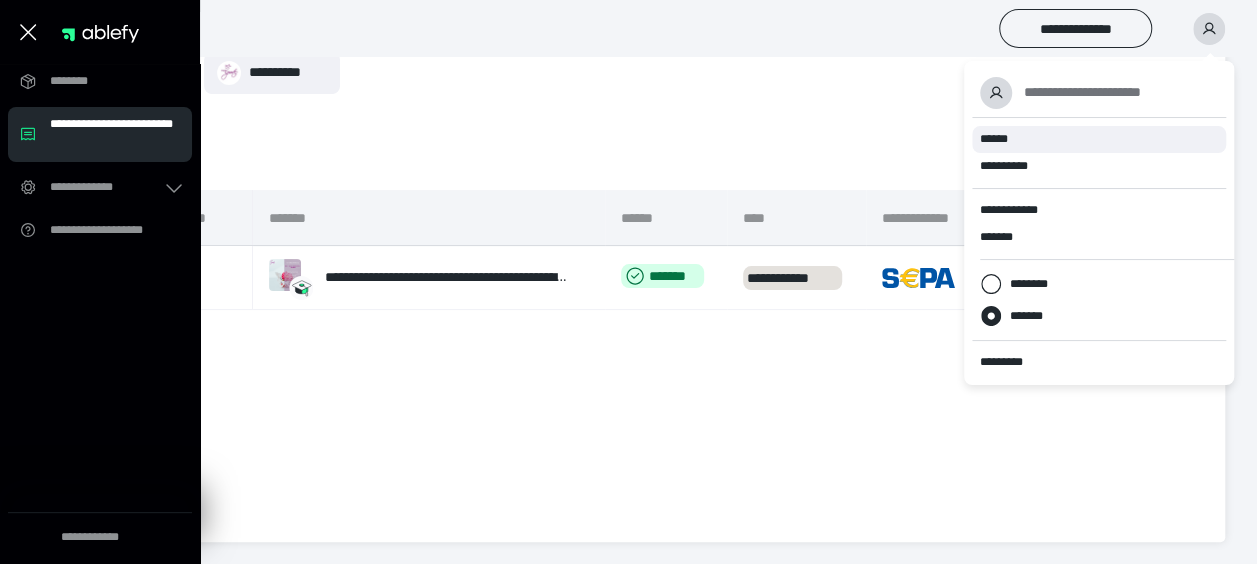 click on "******" at bounding box center [994, 139] 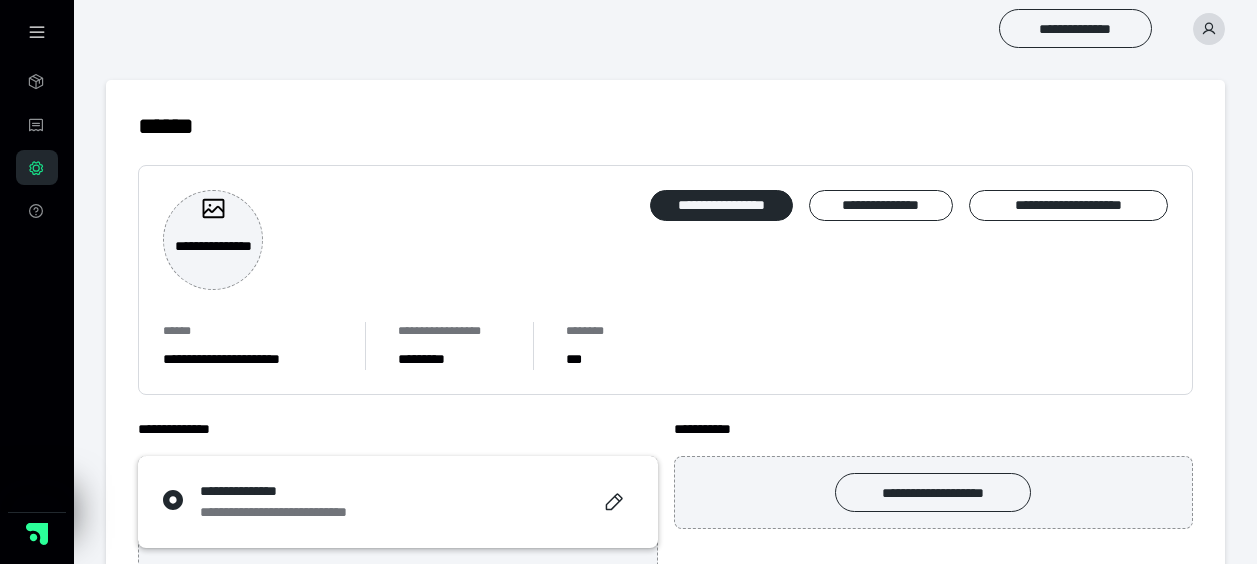 scroll, scrollTop: 0, scrollLeft: 0, axis: both 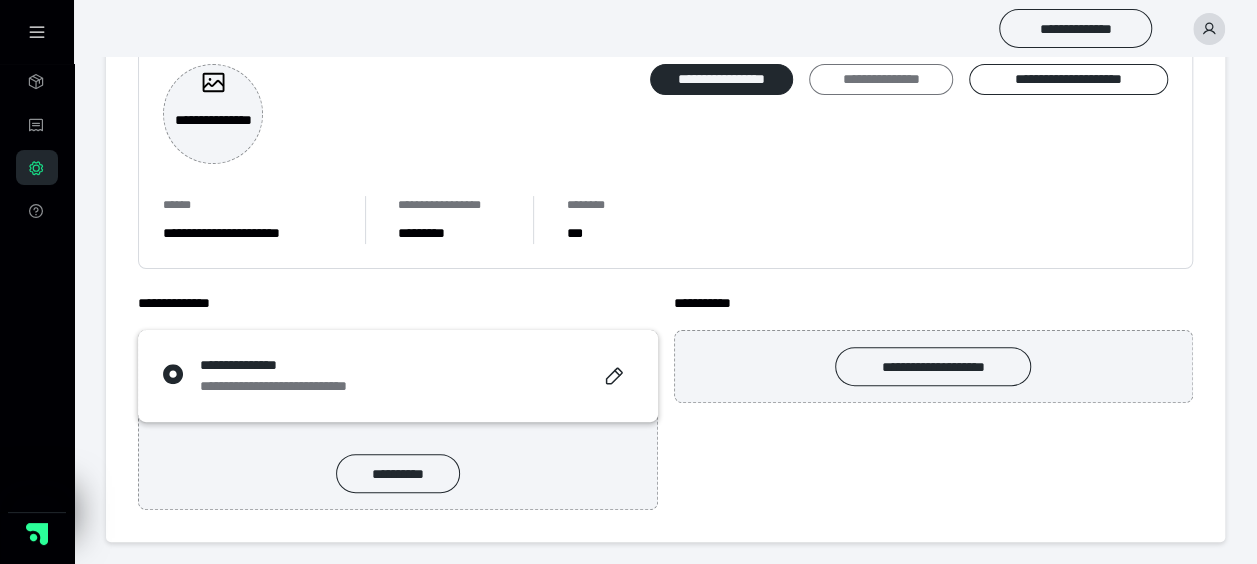 click on "**********" at bounding box center [881, 79] 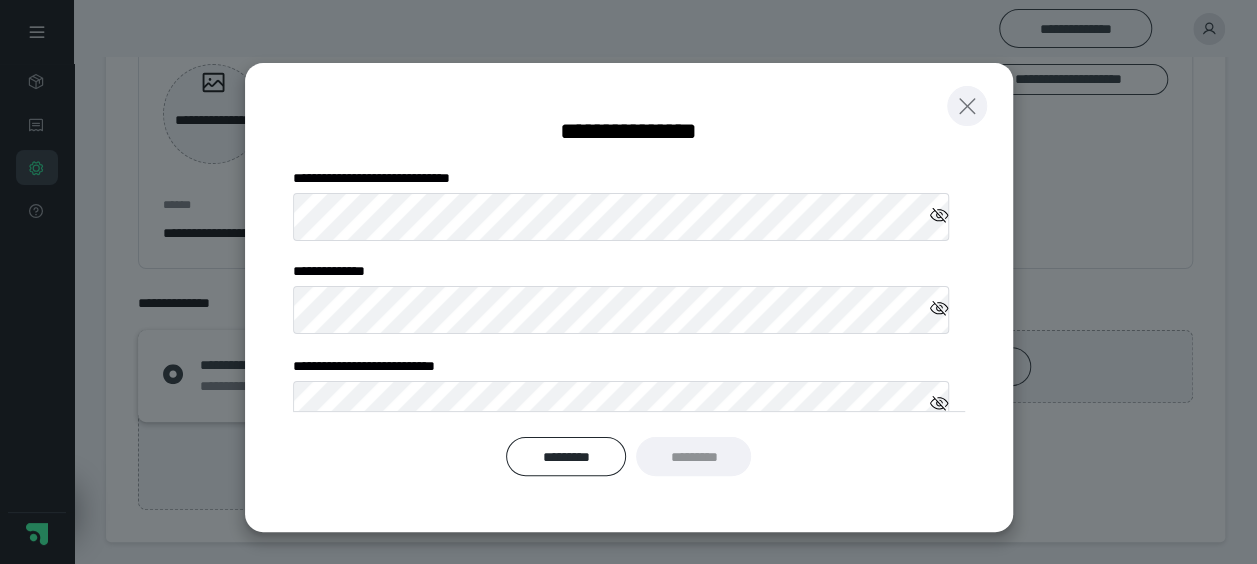 click 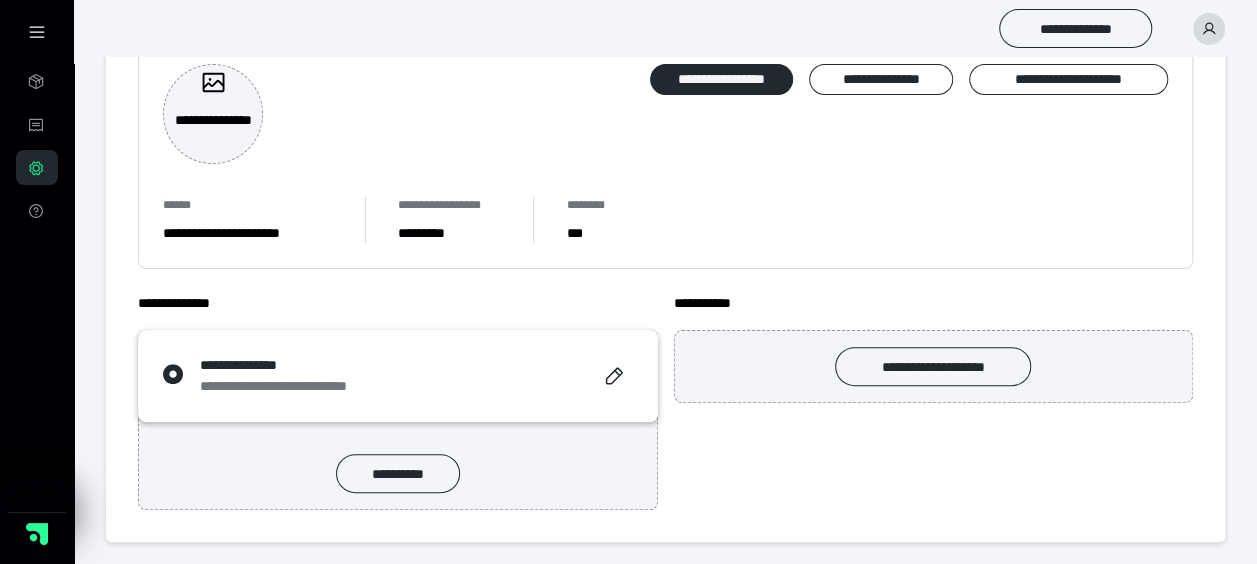 click 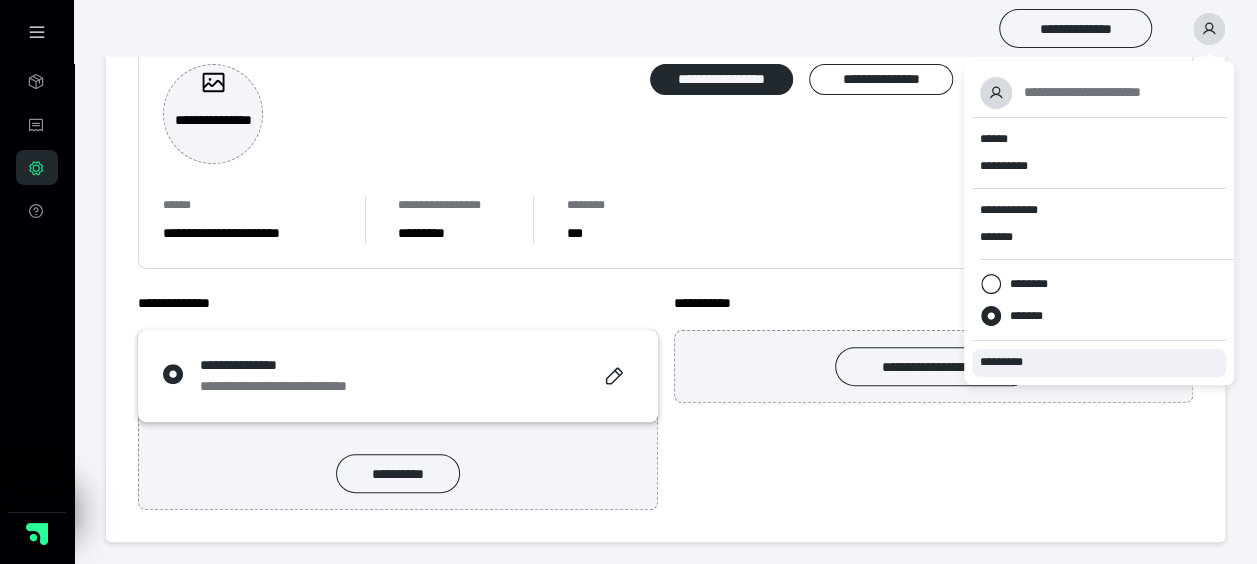 click on "*********" at bounding box center (1010, 362) 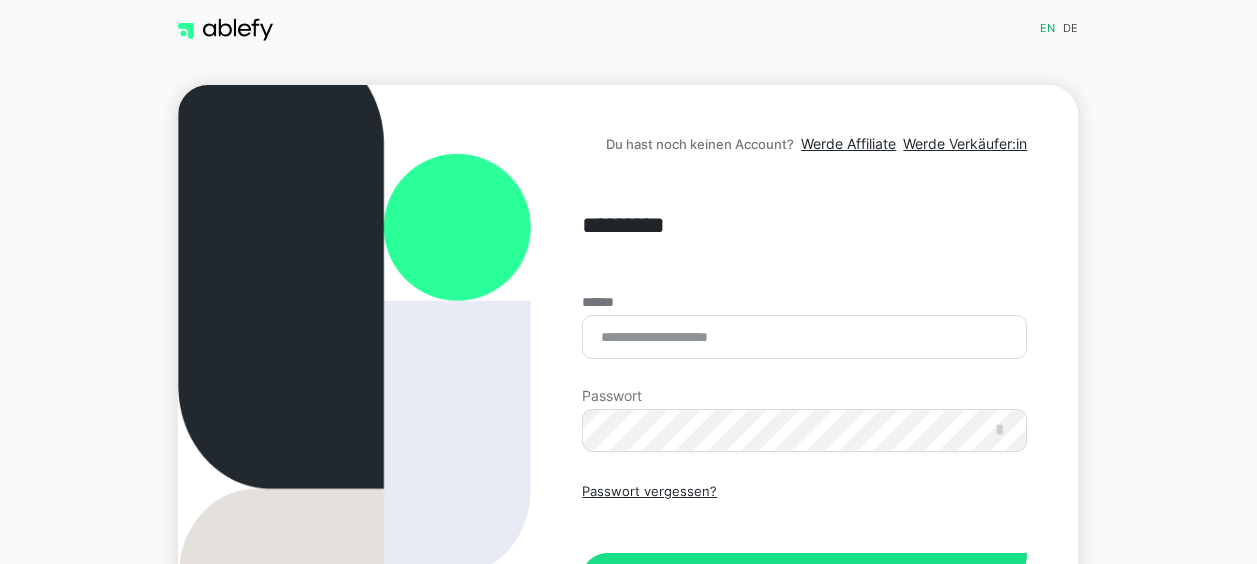 scroll, scrollTop: 0, scrollLeft: 0, axis: both 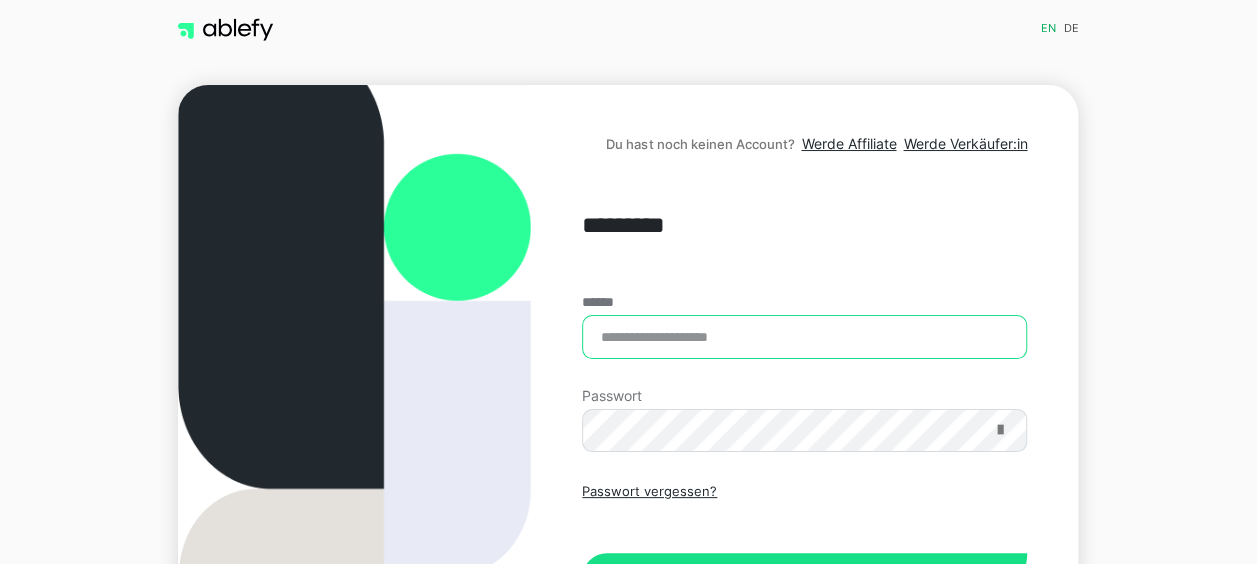 type on "**********" 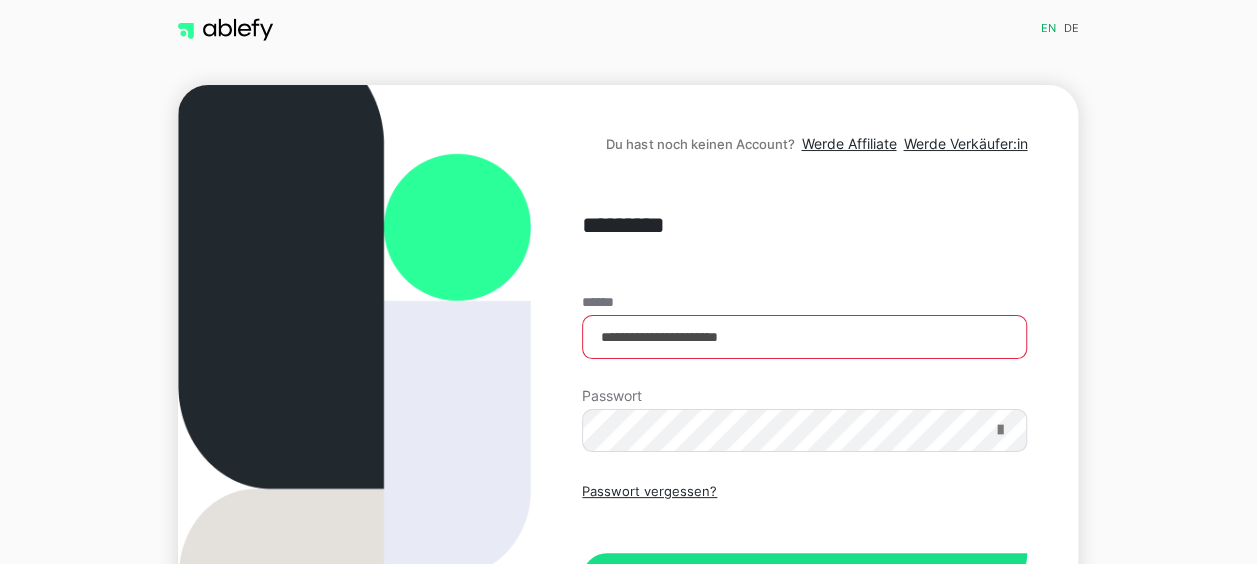 click at bounding box center (999, 430) 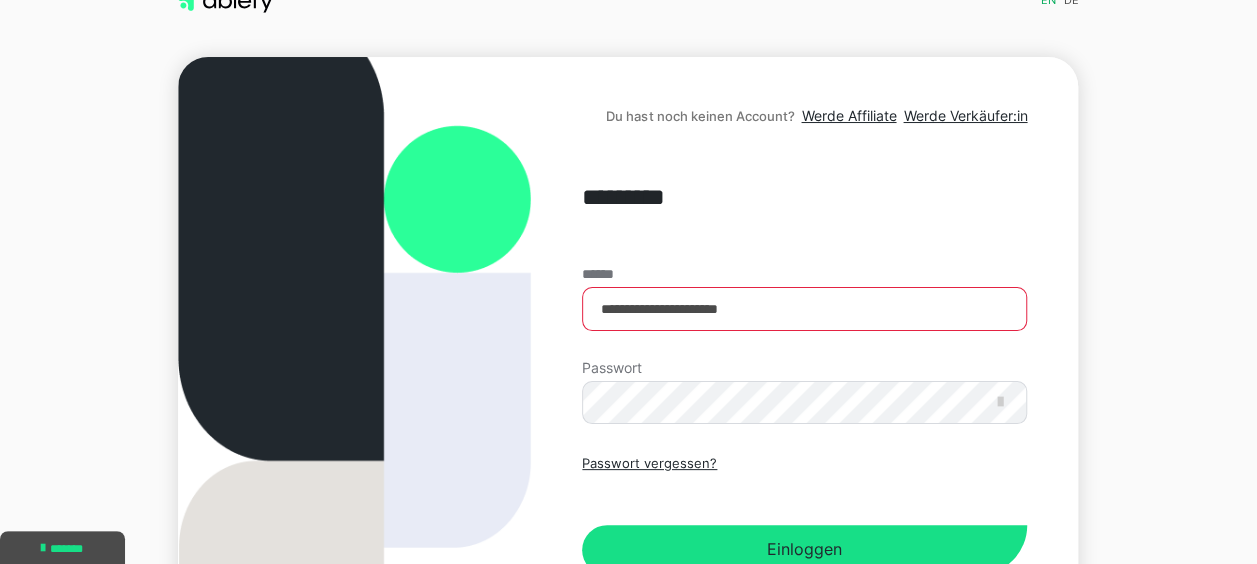 scroll, scrollTop: 40, scrollLeft: 0, axis: vertical 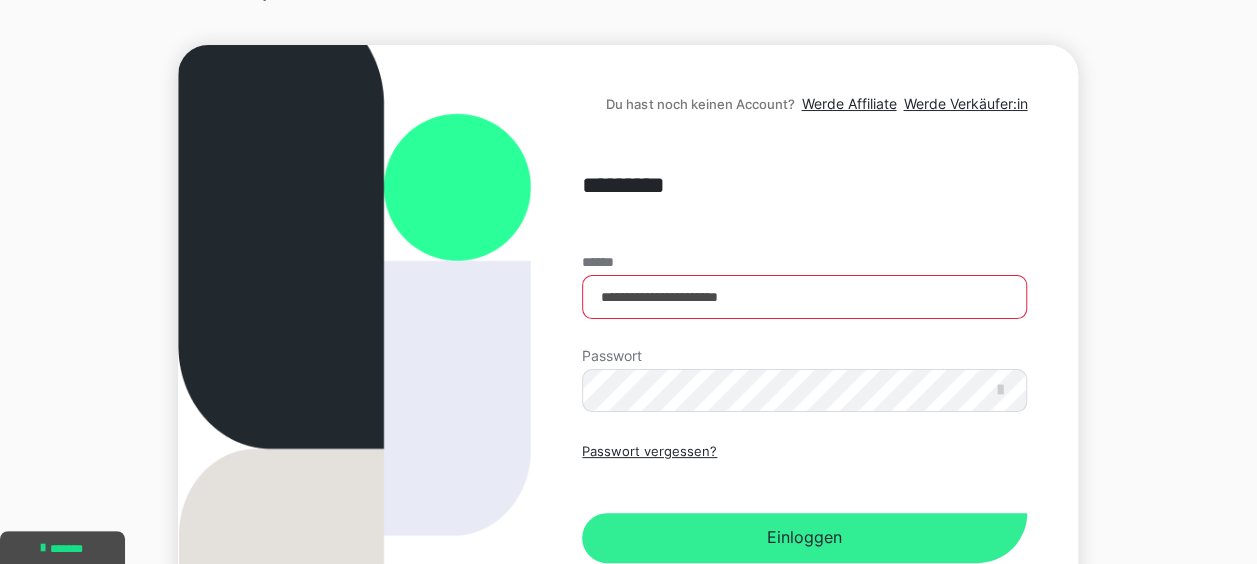 click on "Einloggen" at bounding box center (804, 538) 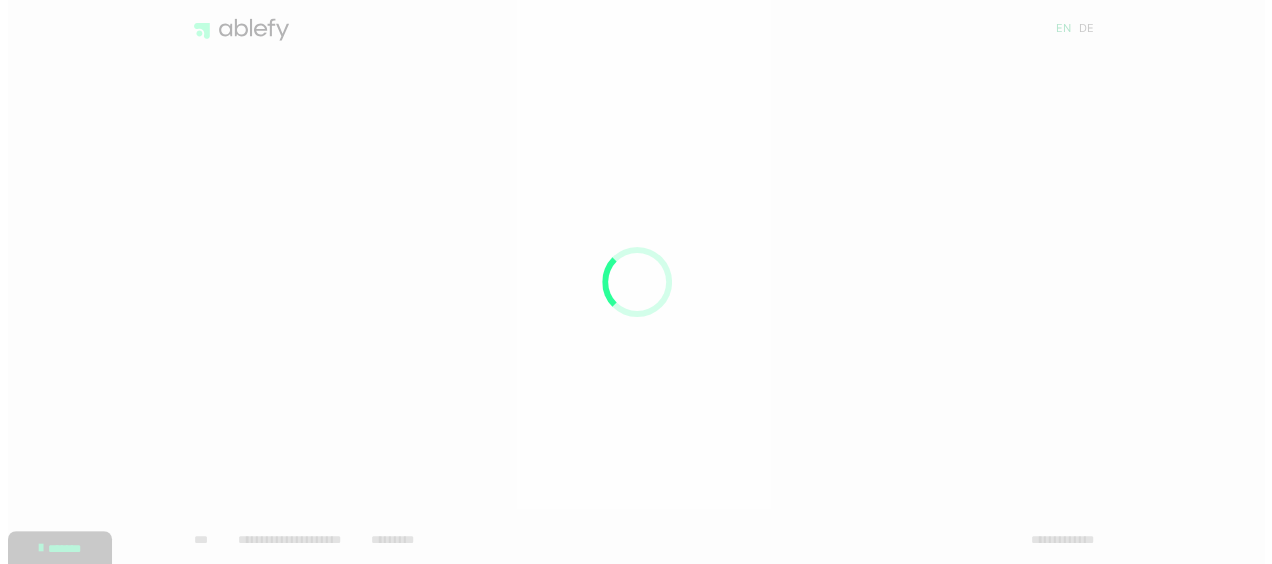 scroll, scrollTop: 0, scrollLeft: 0, axis: both 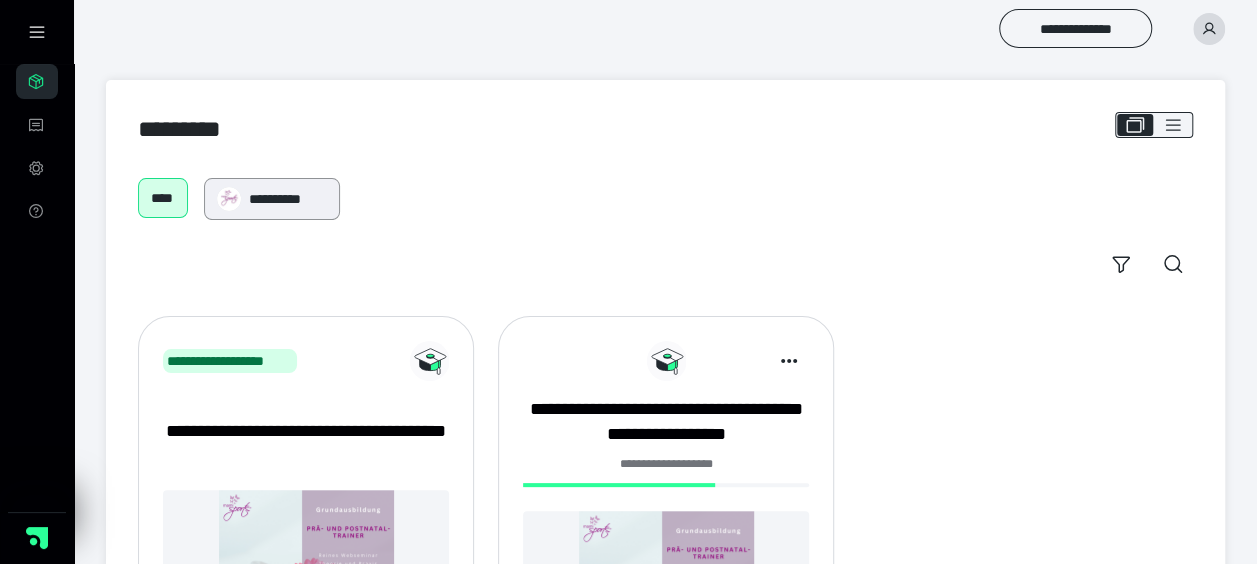 click on "**********" at bounding box center (288, 199) 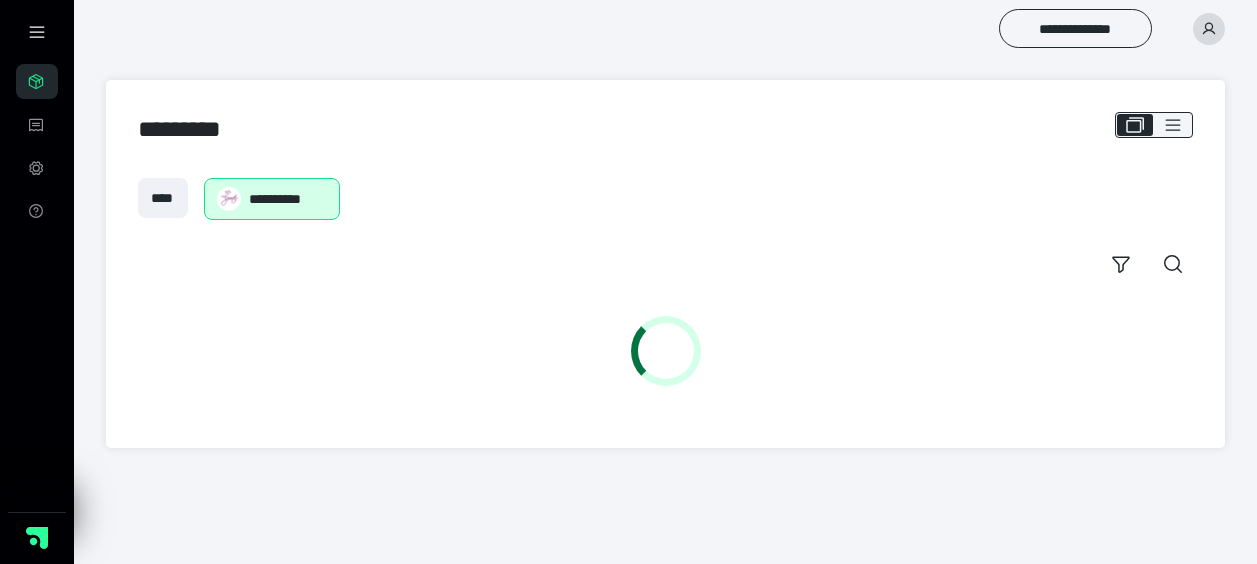 scroll, scrollTop: 0, scrollLeft: 0, axis: both 